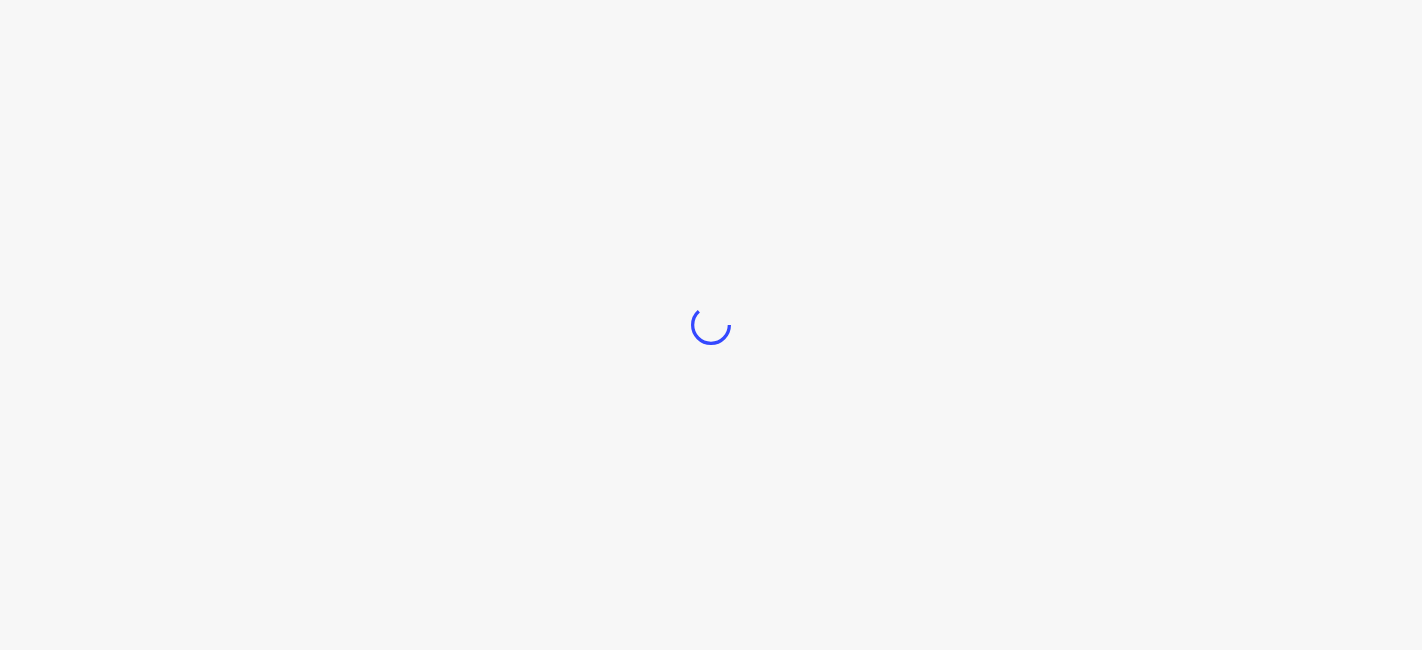 scroll, scrollTop: 0, scrollLeft: 0, axis: both 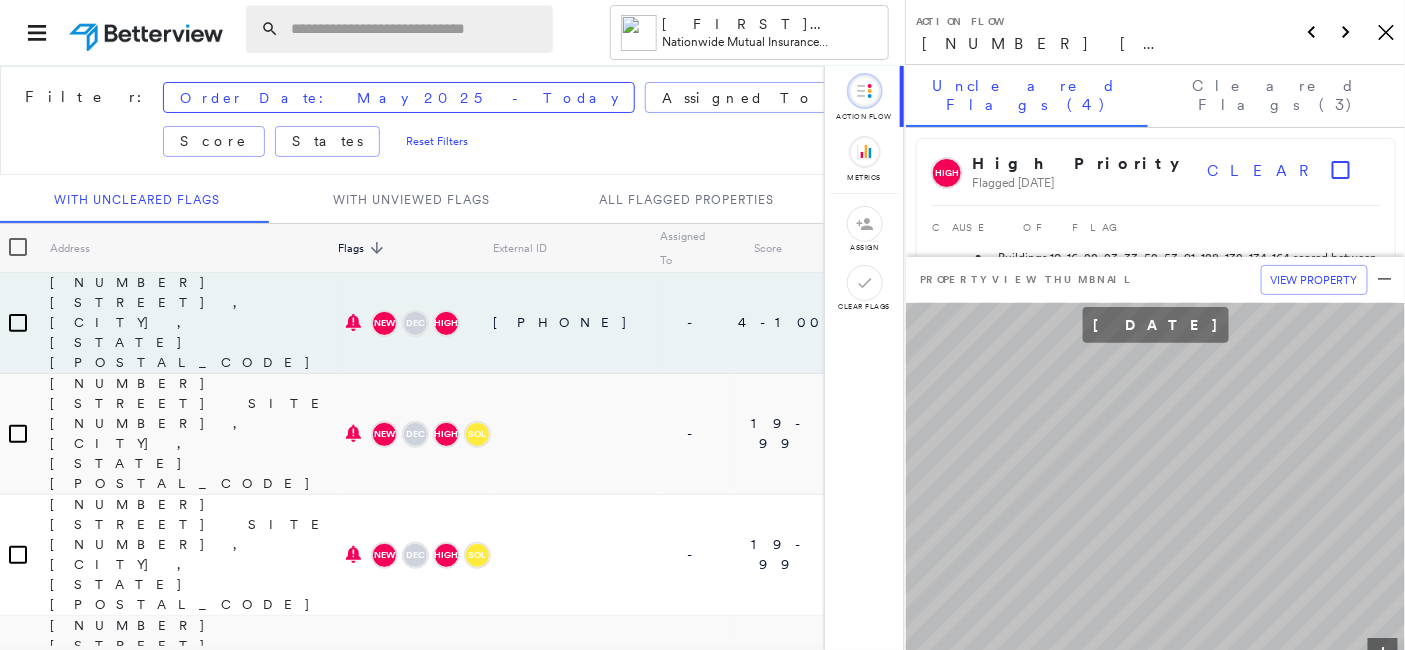 click at bounding box center (416, 29) 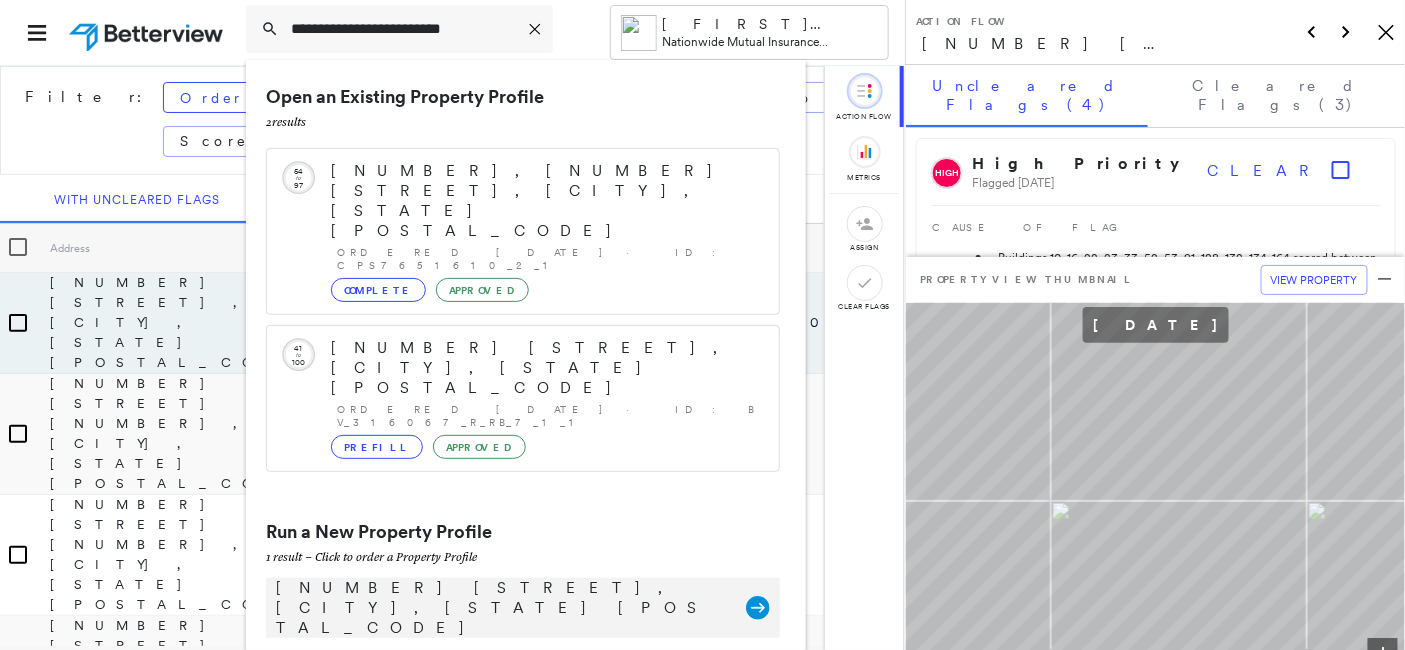 type on "**********" 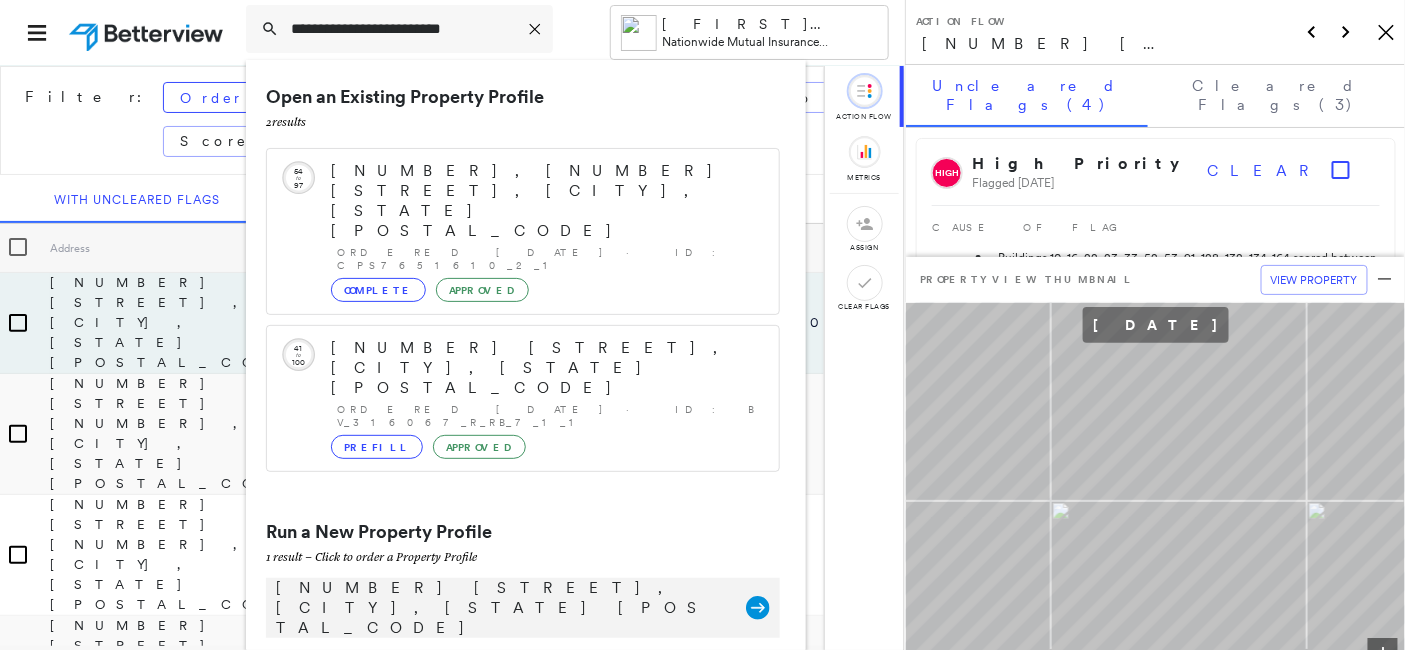 click 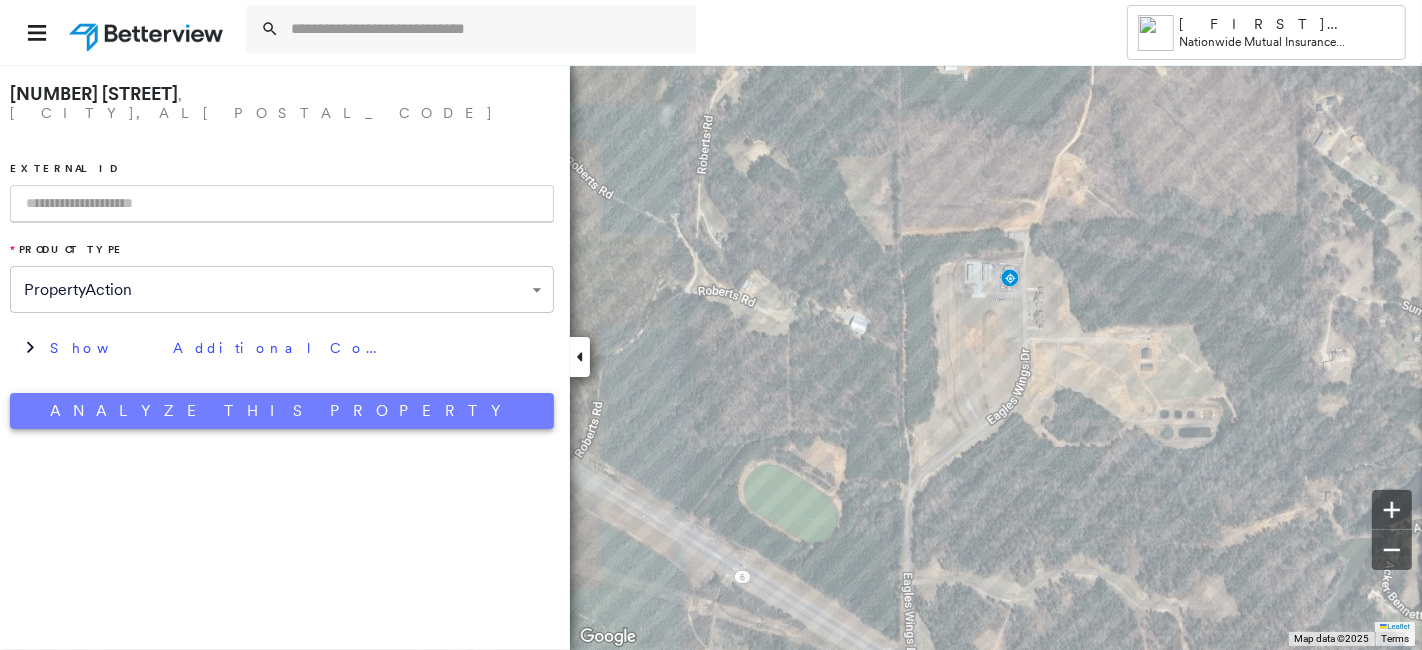 click on "Analyze This Property" at bounding box center (282, 411) 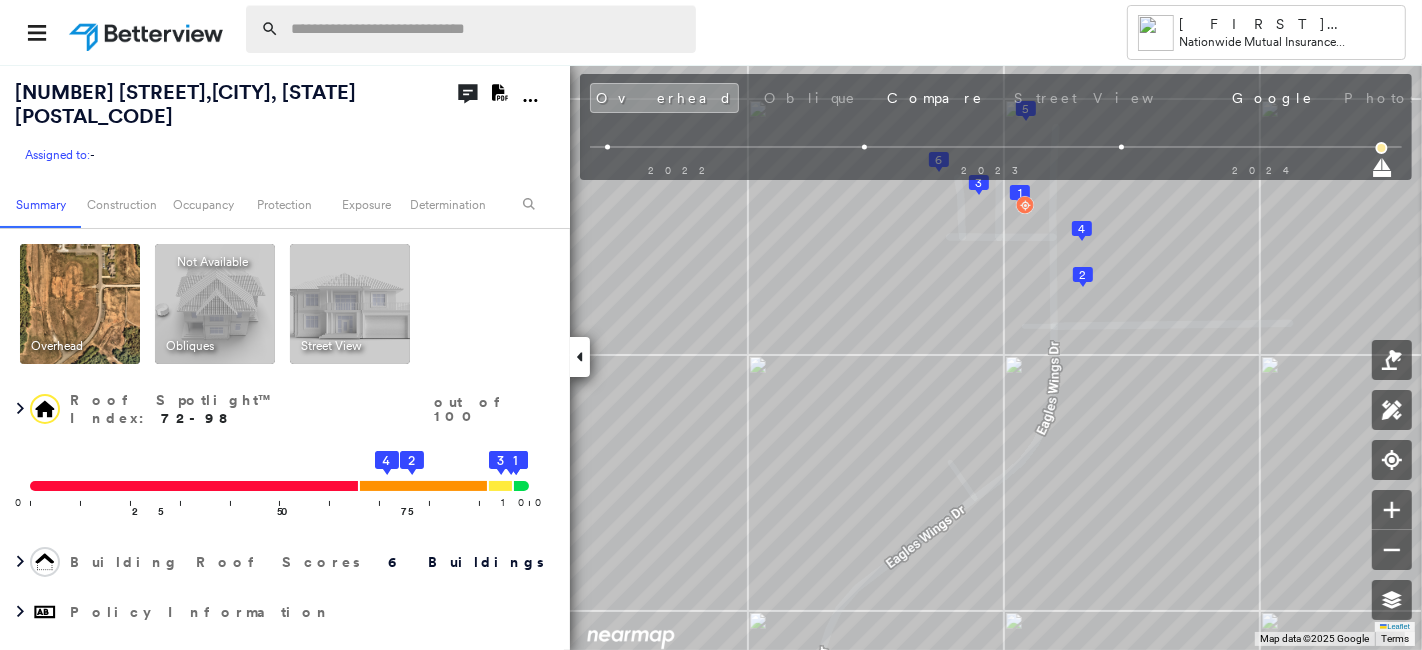 click at bounding box center [487, 29] 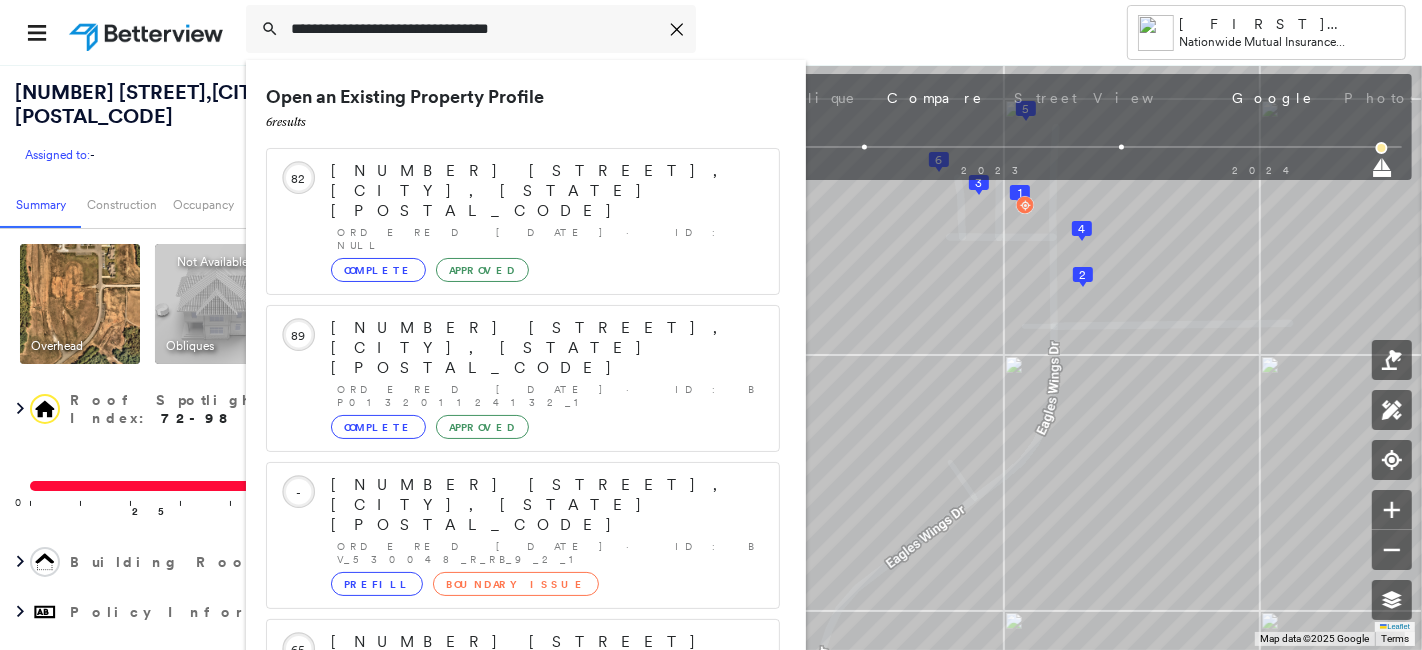 type on "**********" 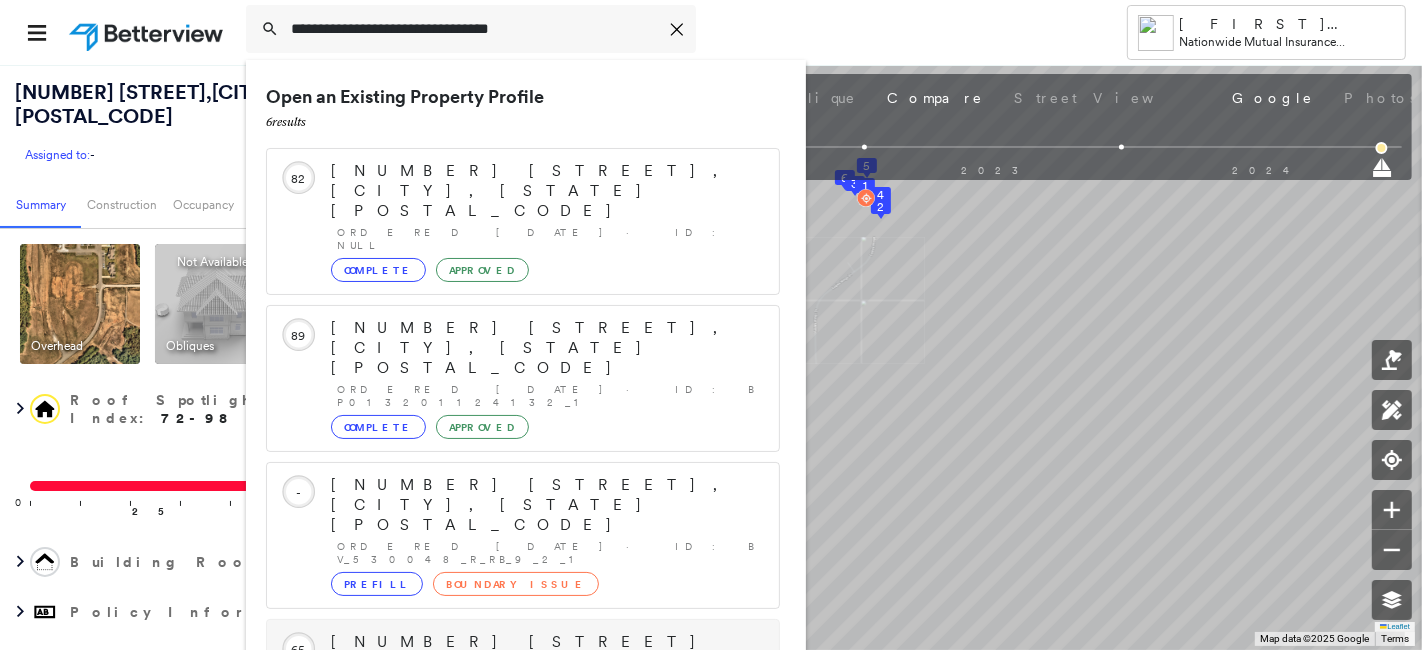 scroll, scrollTop: 555, scrollLeft: 0, axis: vertical 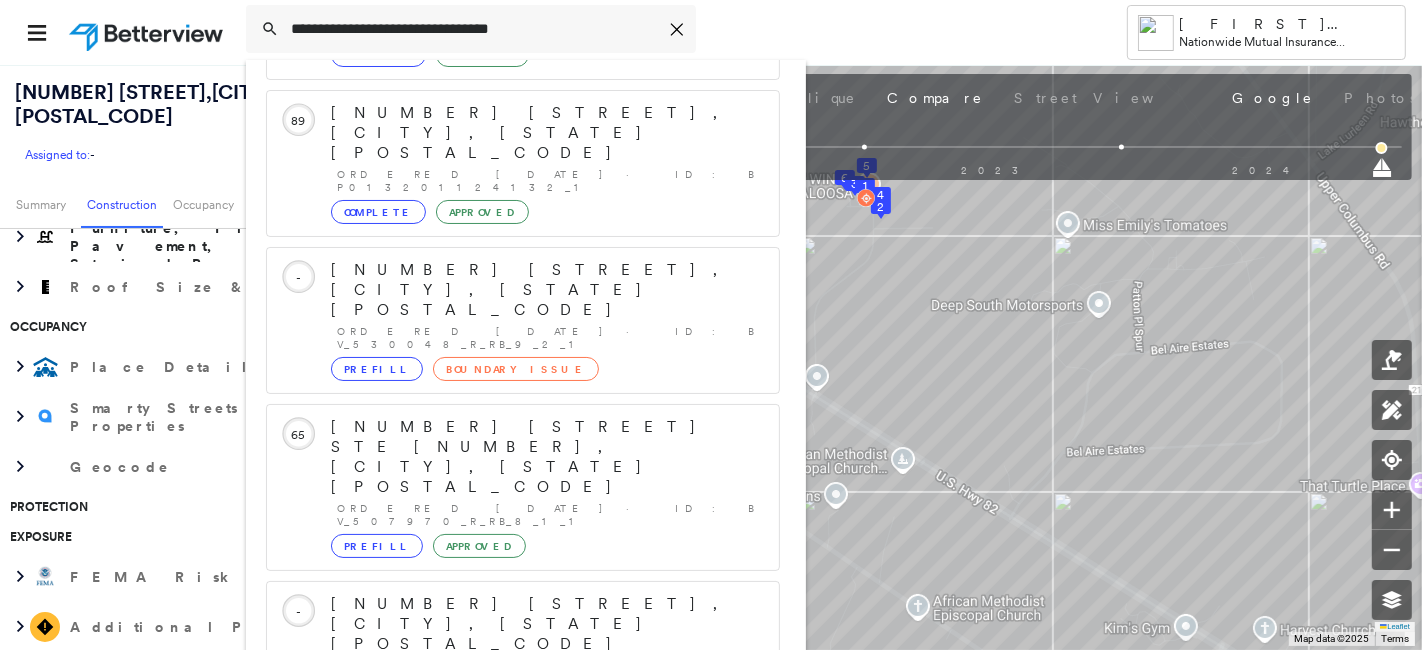 click 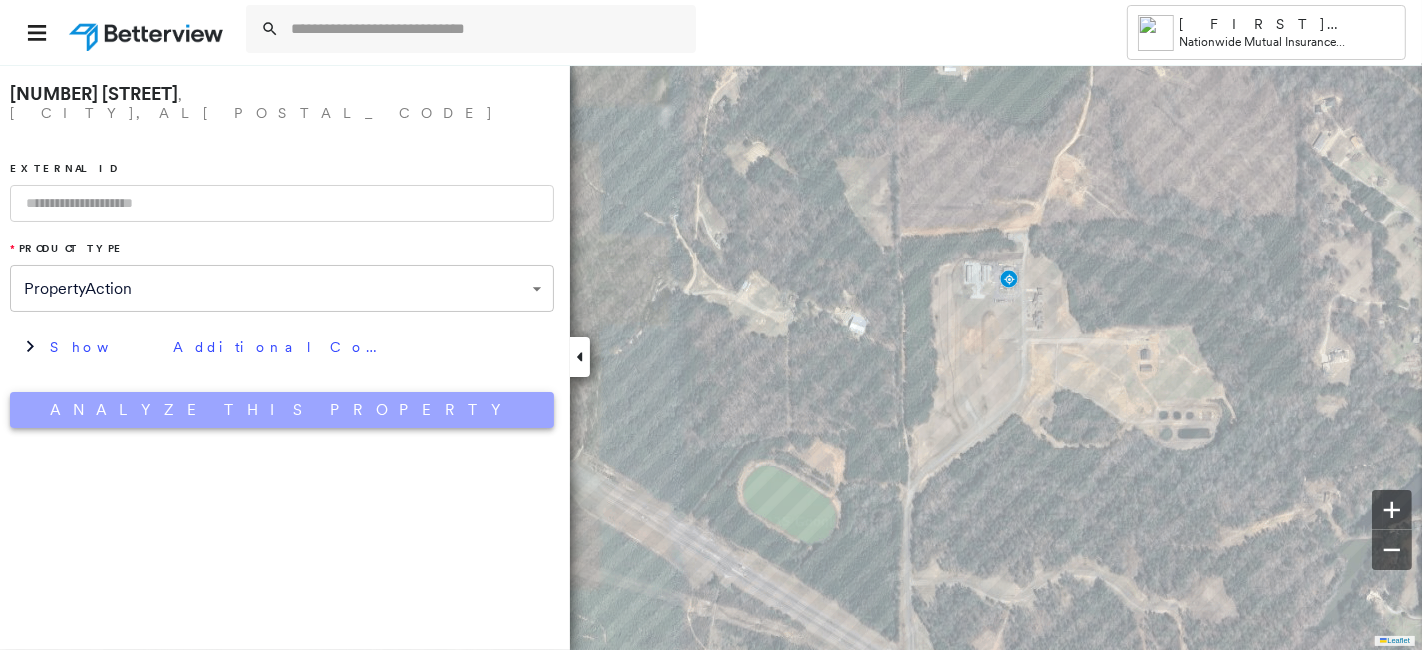click on "Analyze This Property" at bounding box center (282, 410) 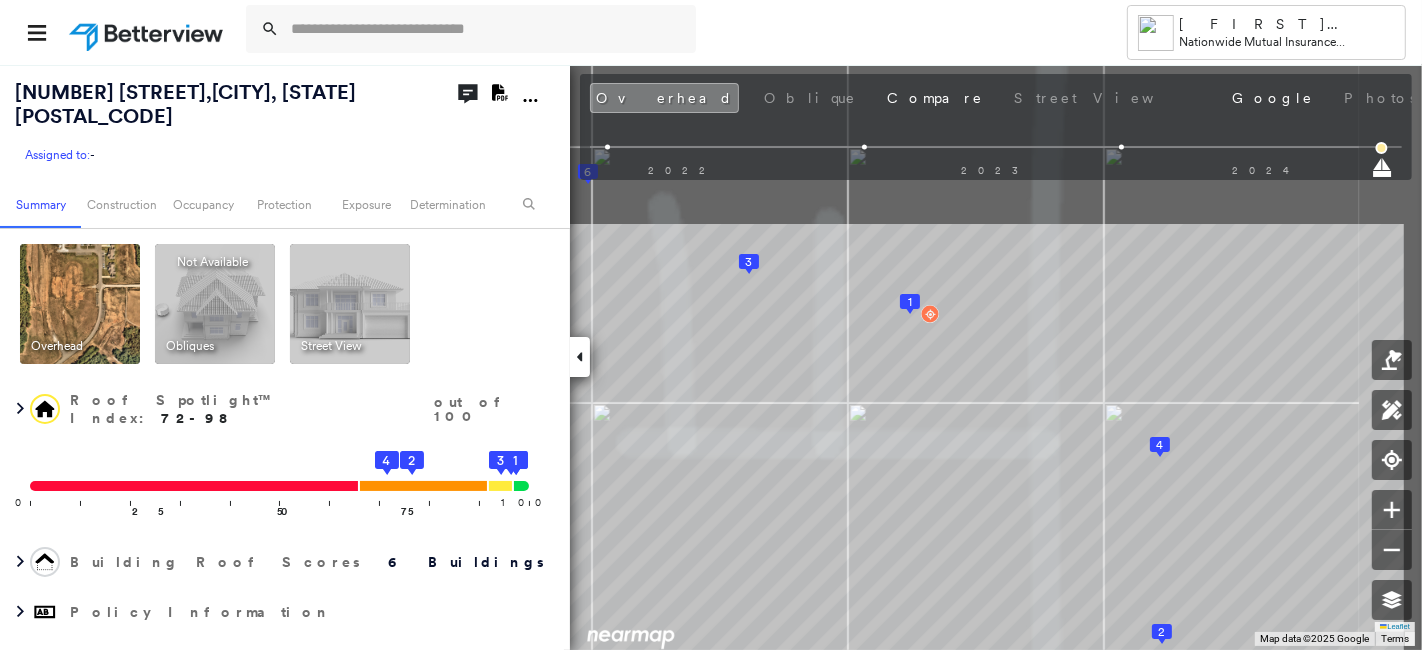 click on "Tower [LAST] Nationwide Mutual Insurance Company  -   Commercial Lines-Imagery [NUMBER] [STREET] ,  [CITY], [STATE] [POSTAL_CODE] Assigned to:  - Assigned to:  - Assigned to:  - Open Comments Download PDF Report Summary Construction Occupancy Protection Exposure Determination Overhead Obliques Not Available ; Street View Roof Spotlight™ Index :  72-98 out of 100 0 100 25 50 75 4 6 5 3 2 1 Building Roof Scores 6 Buildings Policy Information Flags :  0 (0 cleared, 0 uncleared) Construction Roof Spotlights :  Staining, Overhang, Vent, Satellite Dish Property Features :  Car, Patio Furniture, Fire Pit, Cracked Pavement, Significantly Stained Pavement and 2 more Roof Size & Shape :  6 buildings  Occupancy Place Detail Smarty Streets - Surrounding Properties Geocode Protection Exposure FEMA Risk Index Additional Perils Determination Flags :  0 (0 cleared, 0 uncleared) Uncleared Flags (0) Cleared Flags  (0) There are no  uncleared  flags. Action Taken New Entry History Quote/New Business Terms & Conditions General" at bounding box center [711, 325] 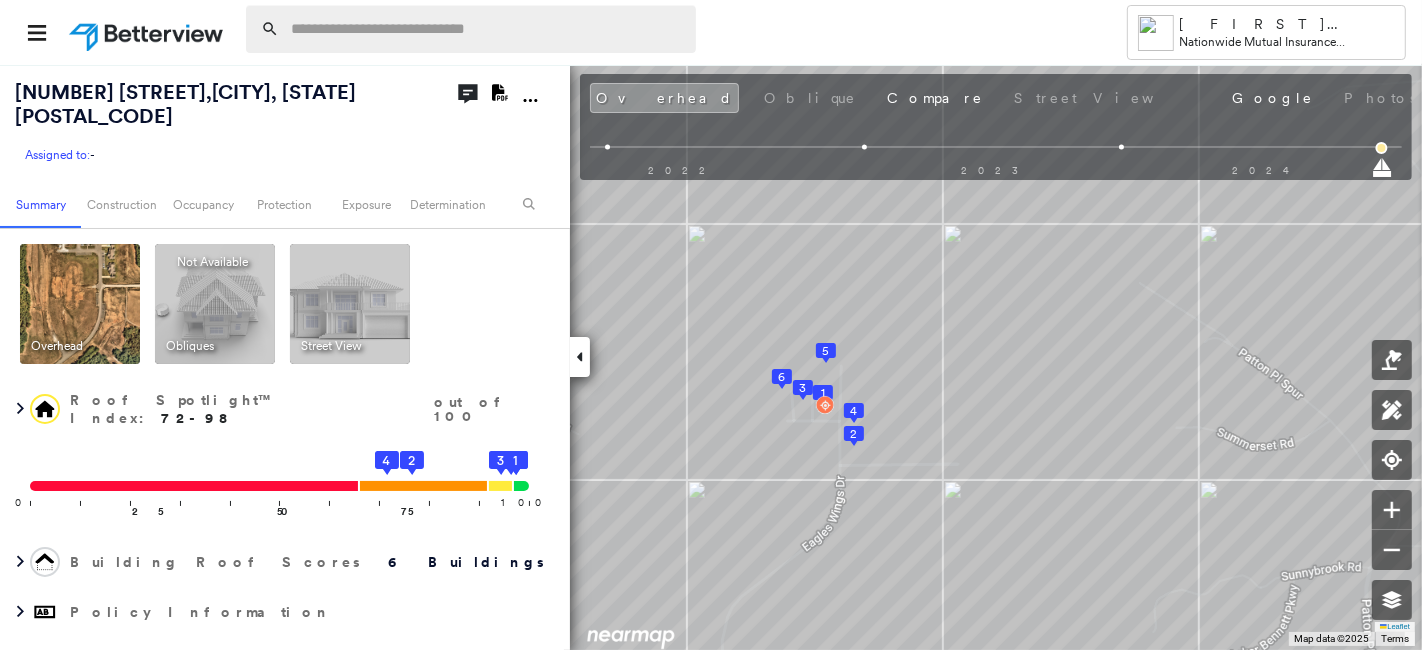 click at bounding box center (487, 29) 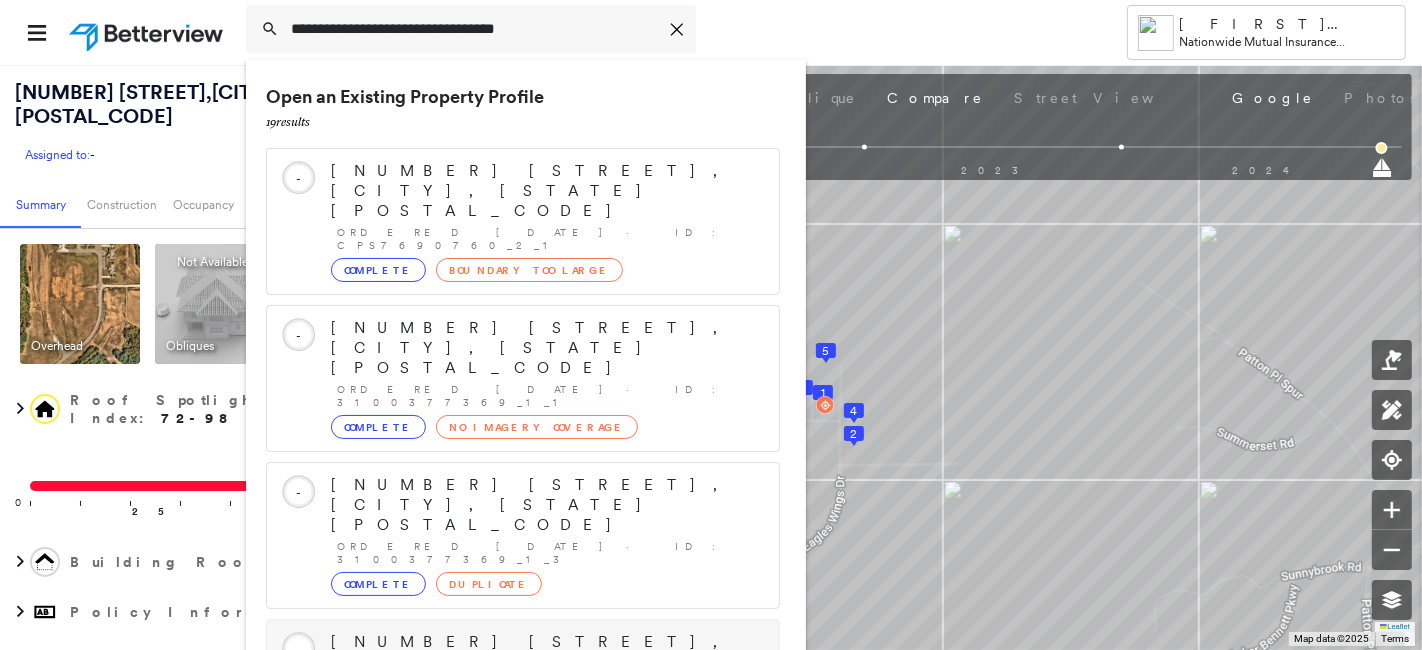 scroll, scrollTop: 215, scrollLeft: 0, axis: vertical 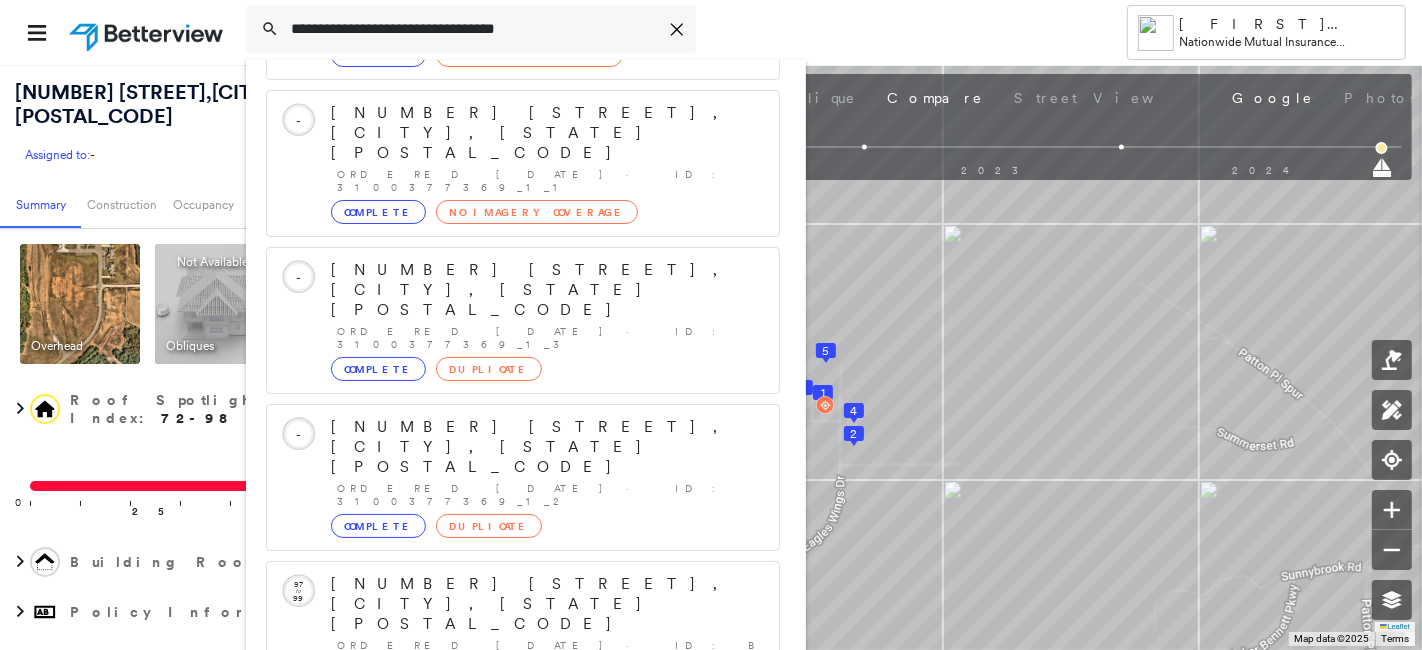 type on "**********" 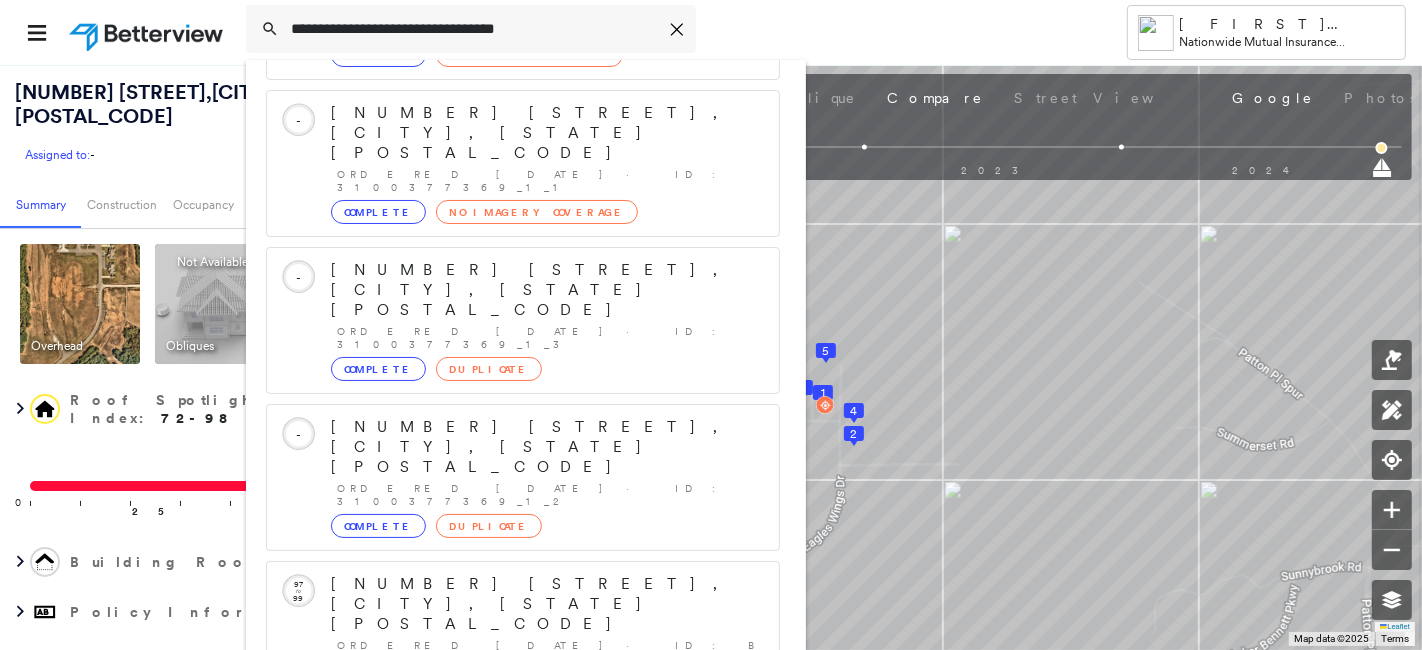 click 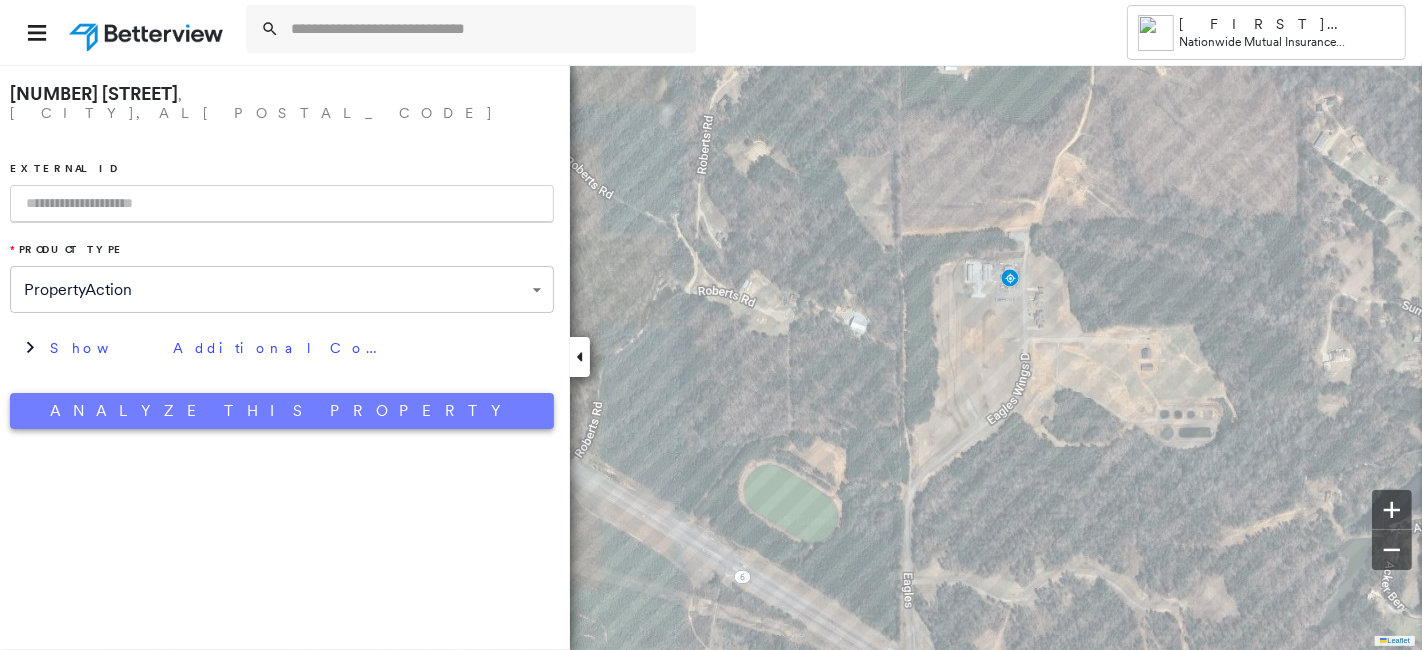 click on "Analyze This Property" at bounding box center (282, 411) 